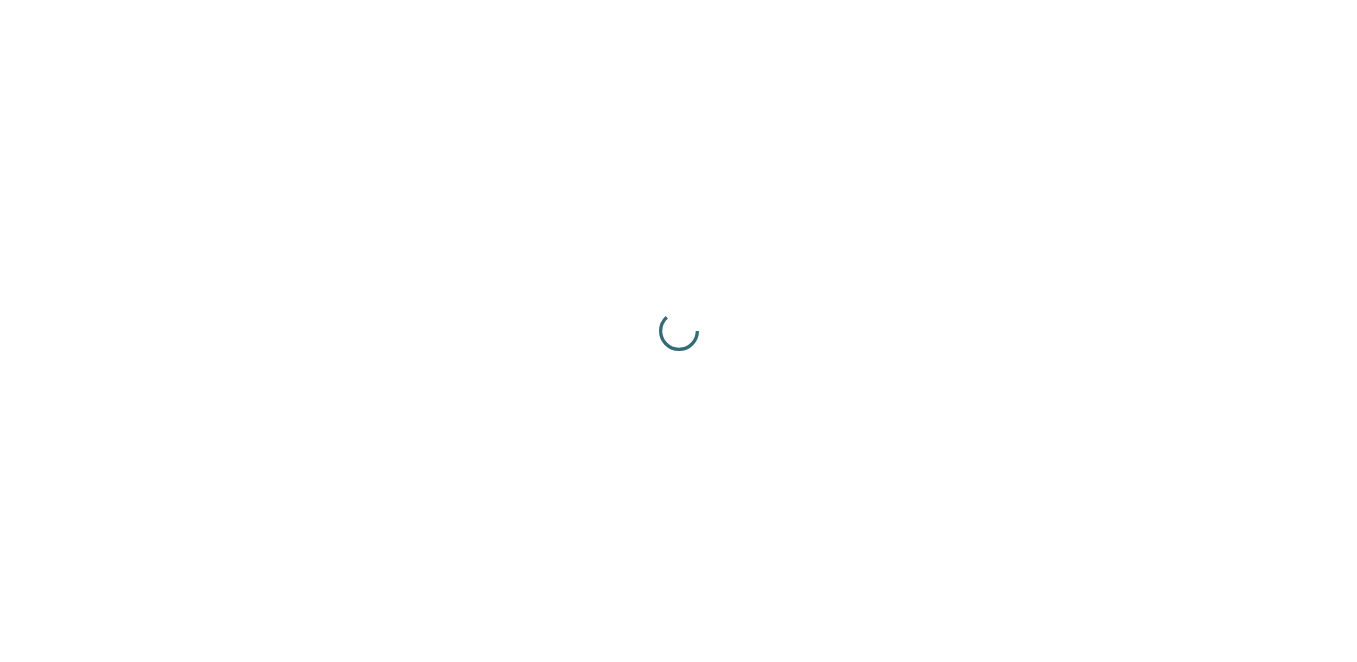 scroll, scrollTop: 0, scrollLeft: 0, axis: both 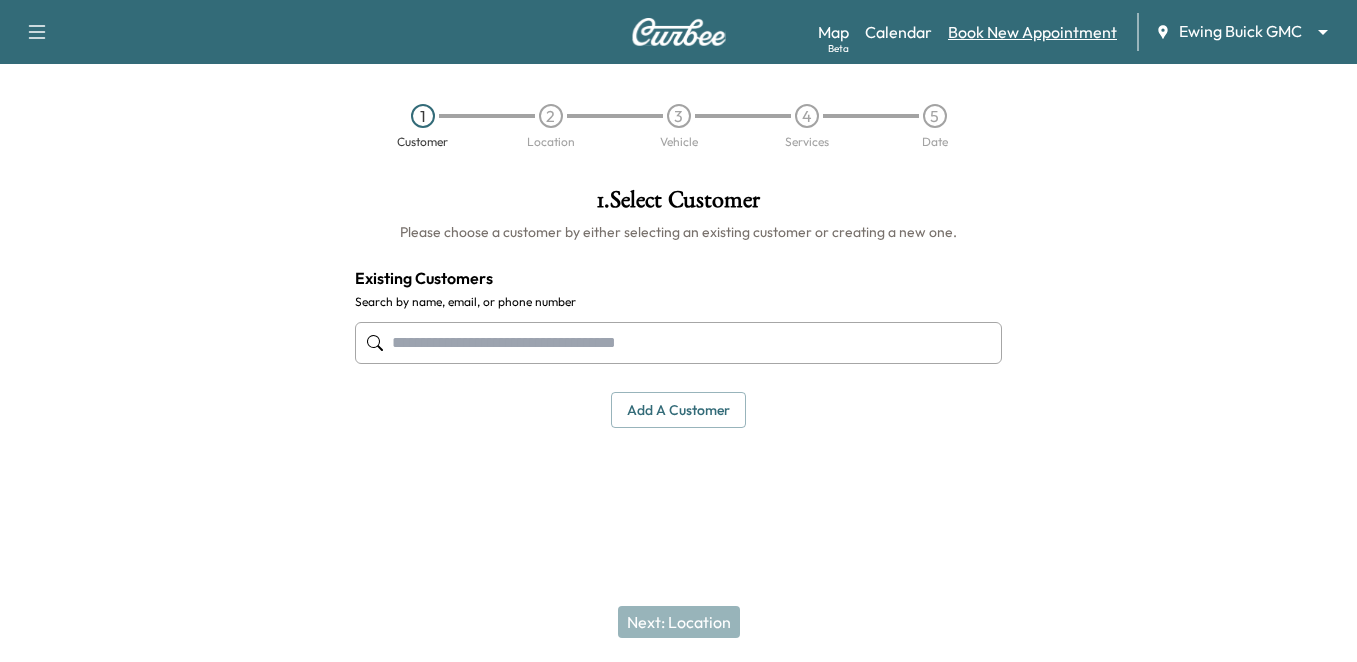 click on "Book New Appointment" at bounding box center [1032, 32] 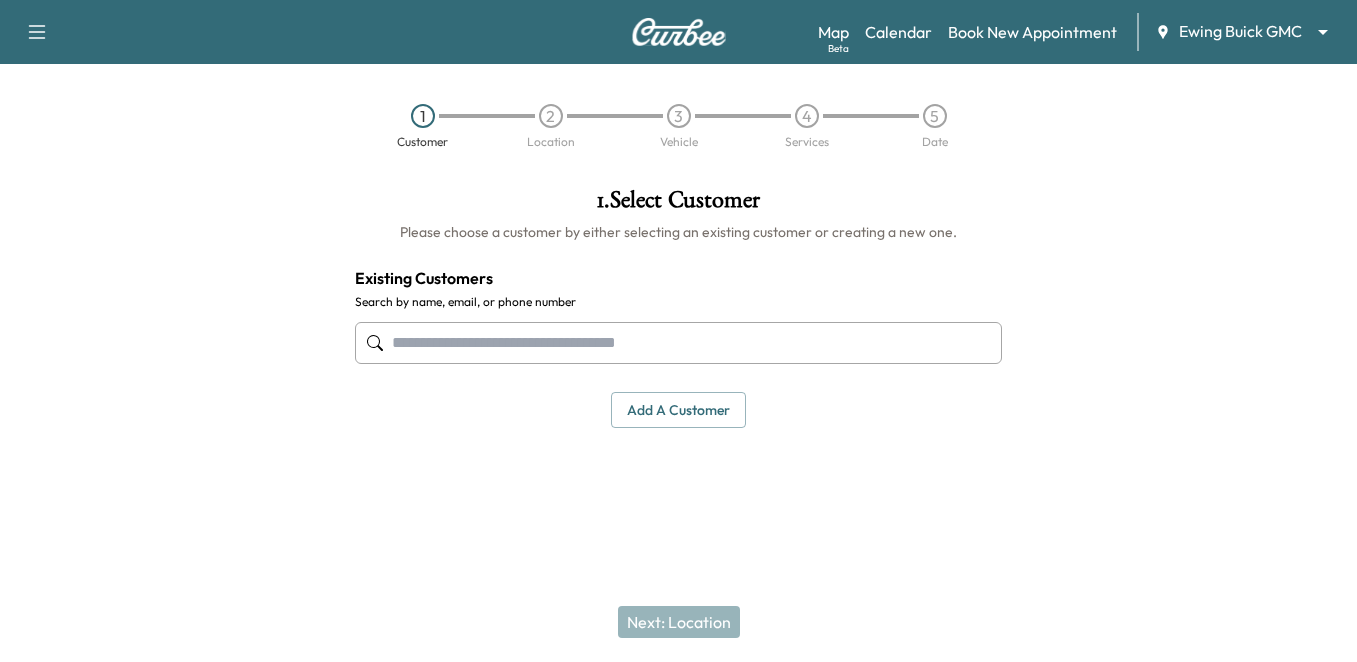 click at bounding box center (678, 343) 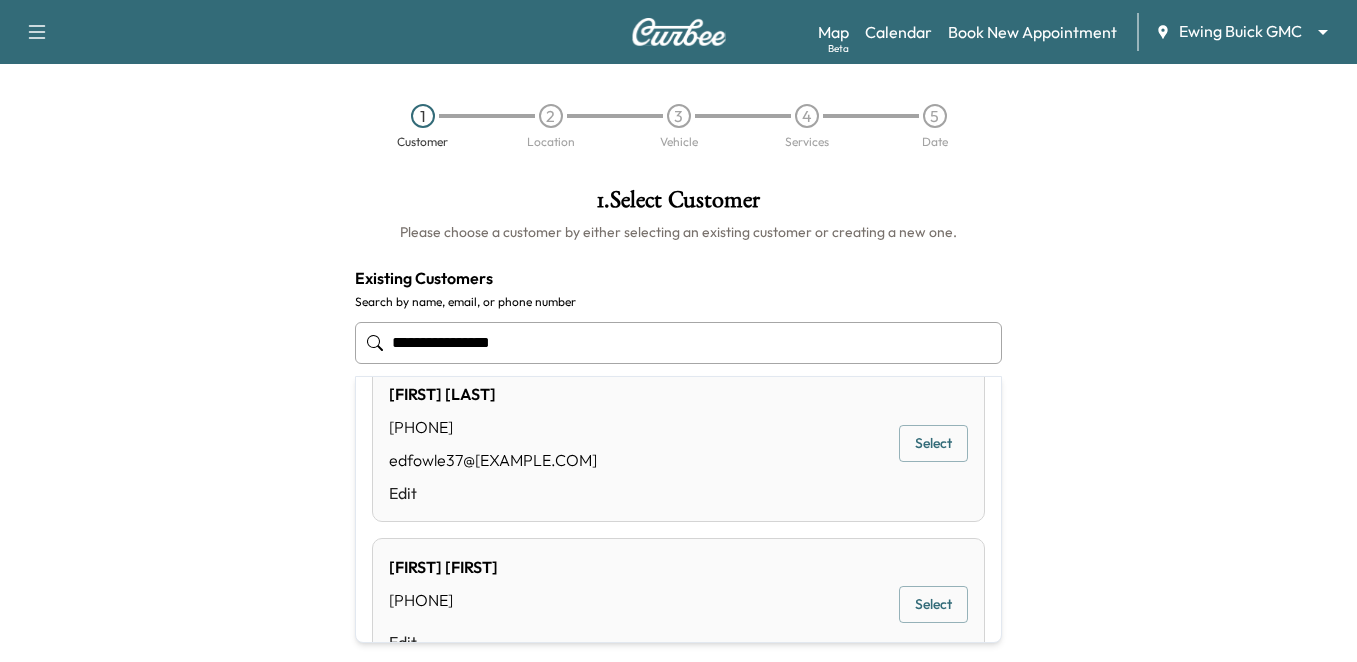 scroll, scrollTop: 0, scrollLeft: 0, axis: both 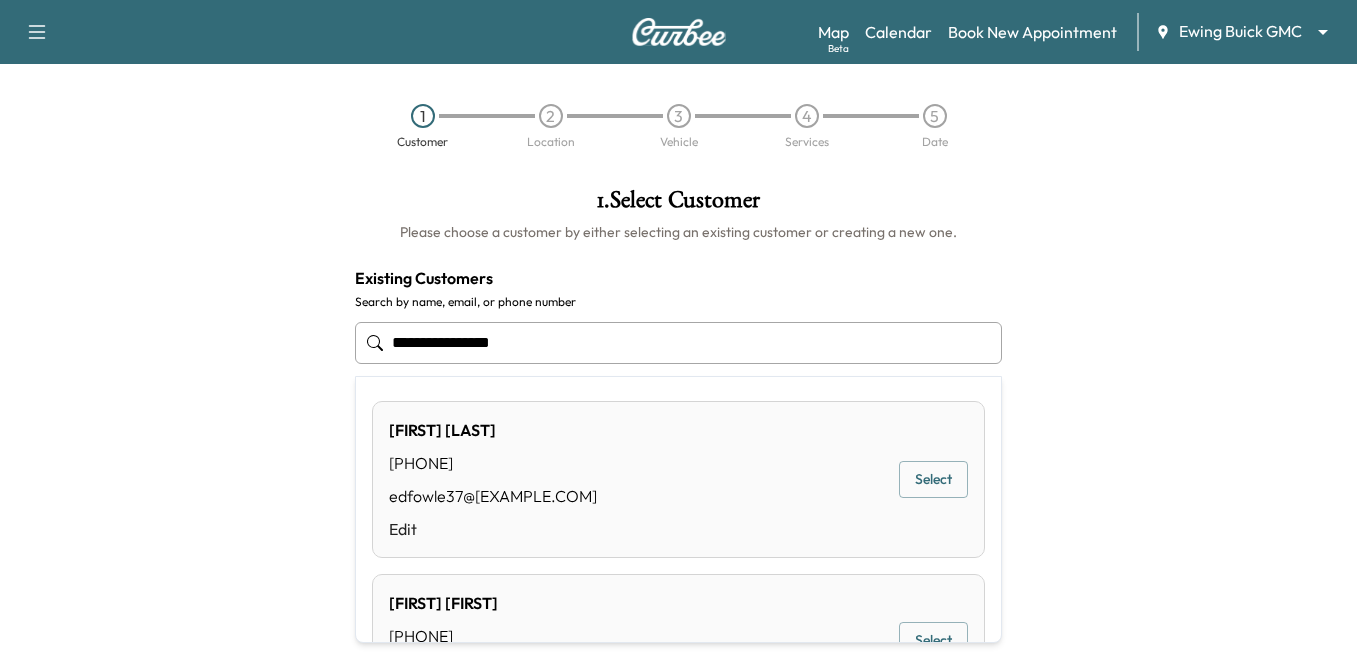 type on "**********" 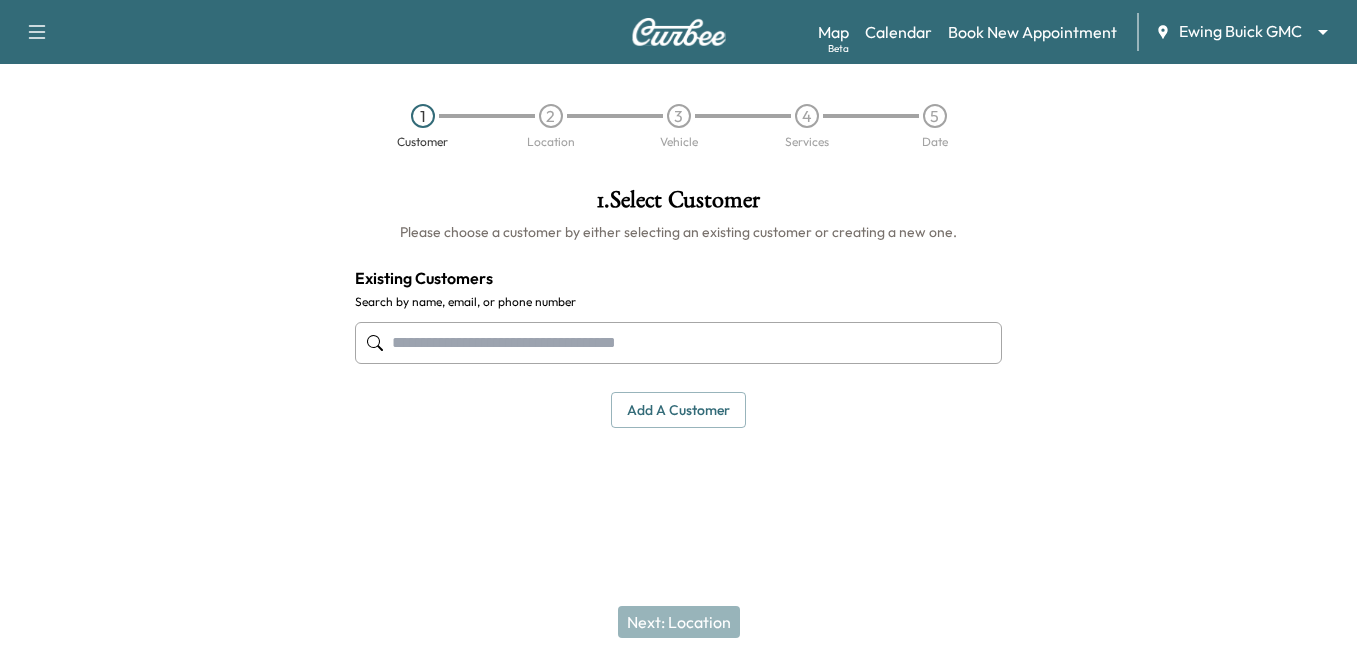 click at bounding box center (678, 343) 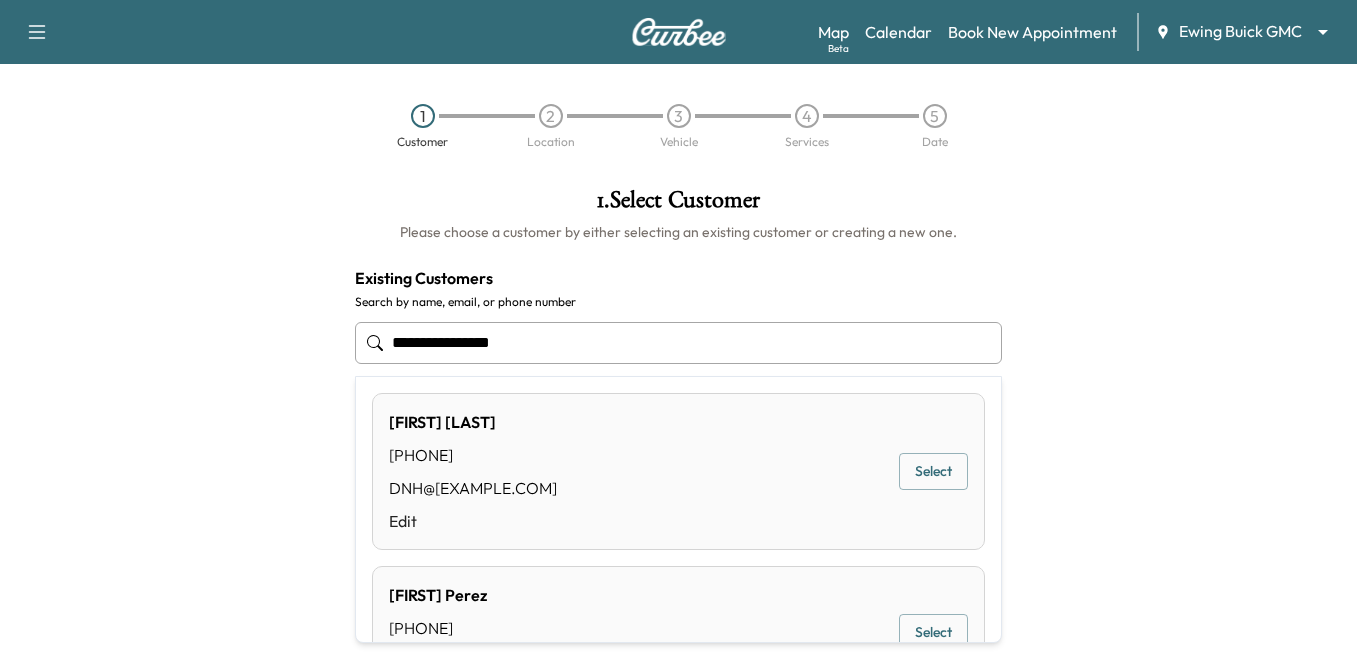 scroll, scrollTop: 301, scrollLeft: 0, axis: vertical 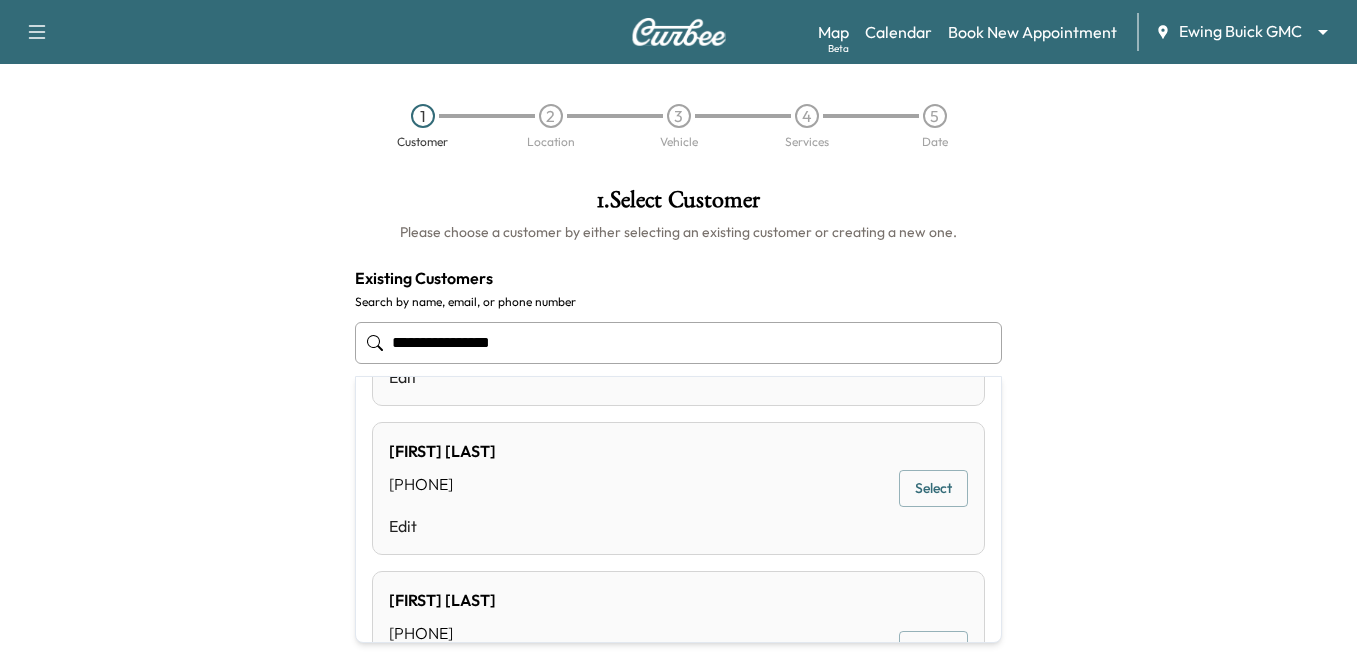 drag, startPoint x: 548, startPoint y: 339, endPoint x: 14, endPoint y: 304, distance: 535.14575 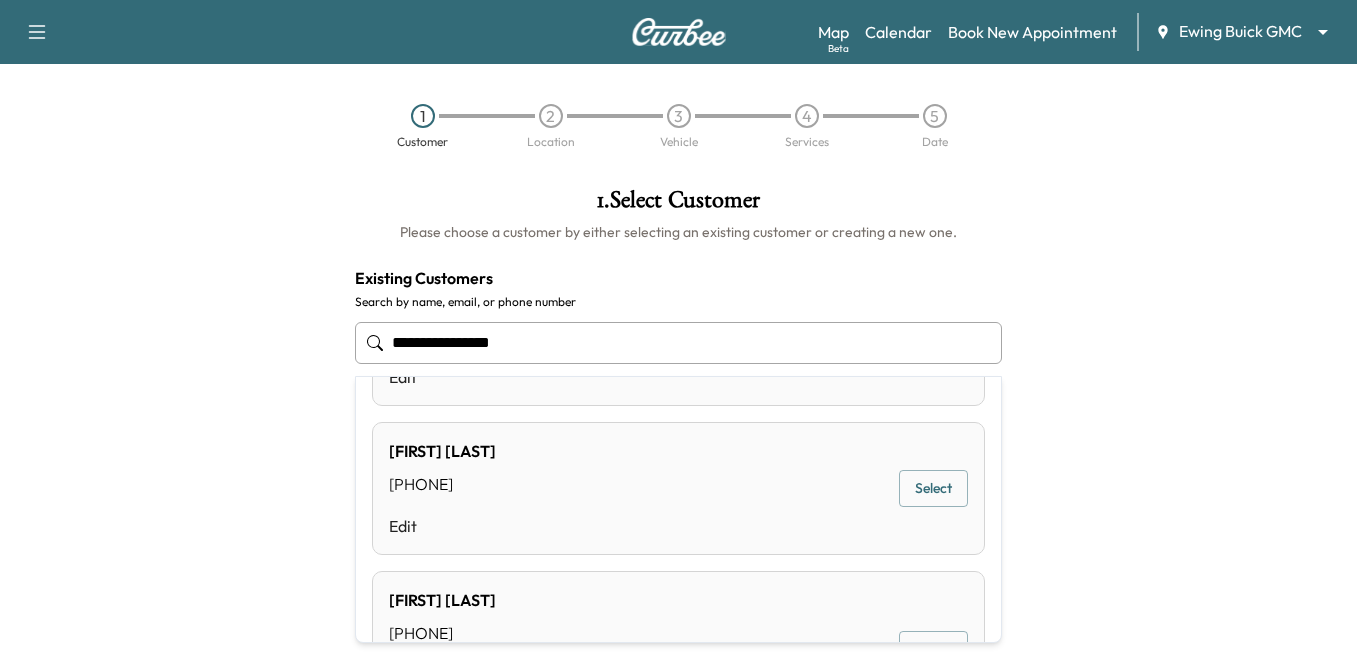 type on "**********" 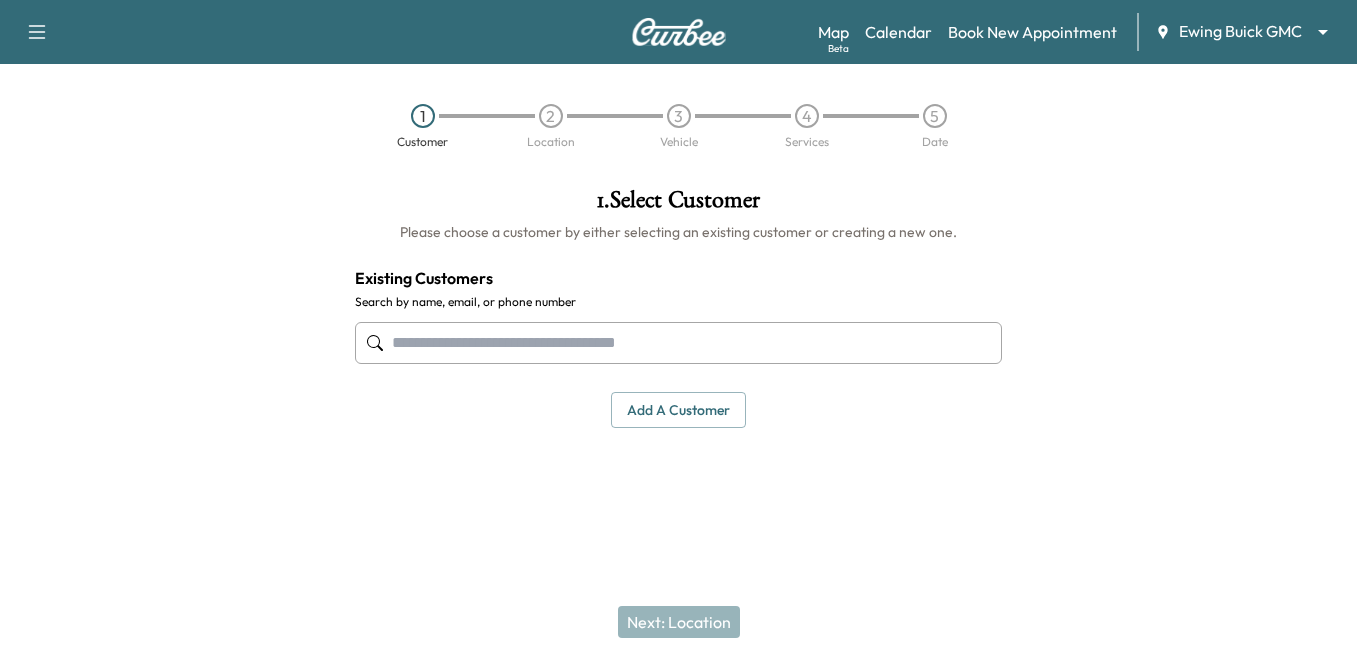 click at bounding box center (678, 343) 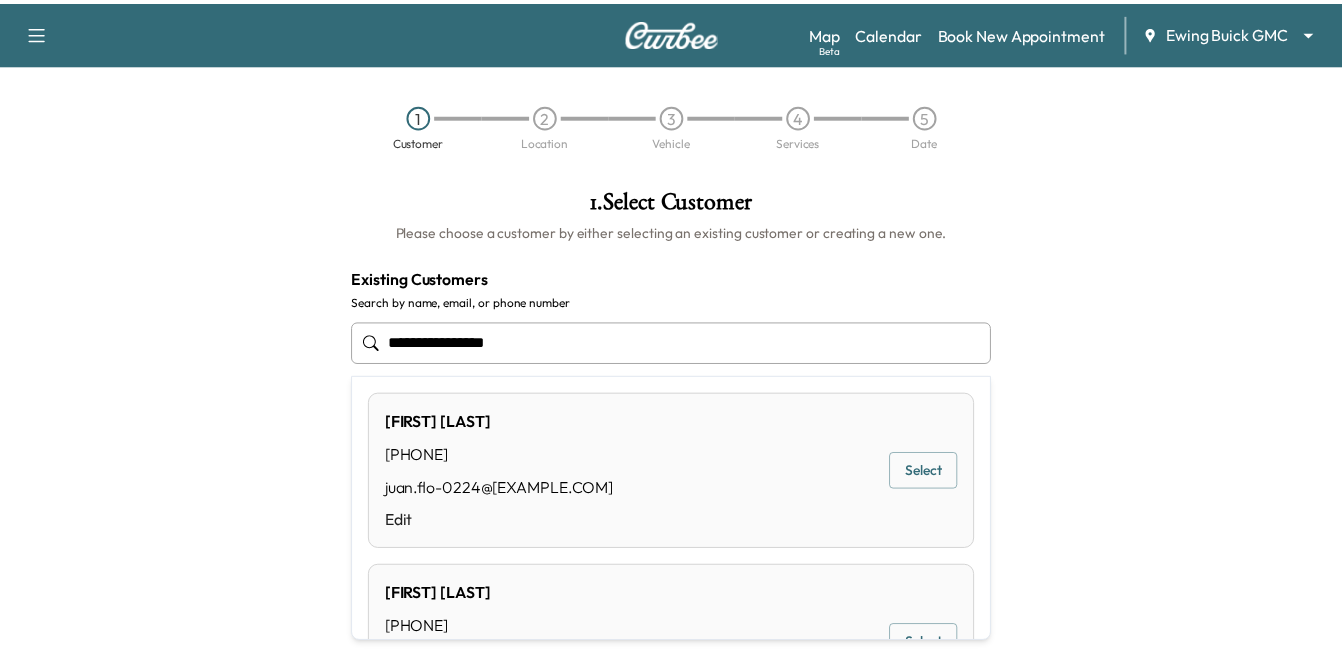 scroll, scrollTop: 1401, scrollLeft: 0, axis: vertical 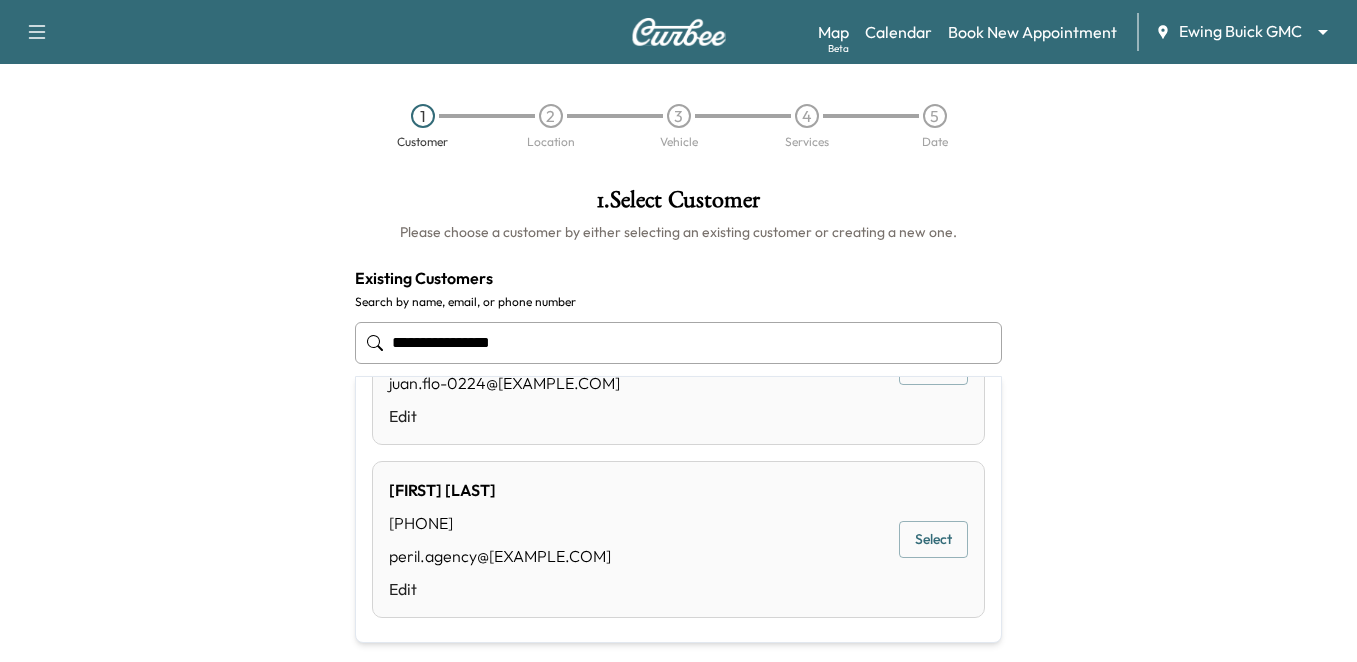 type on "**********" 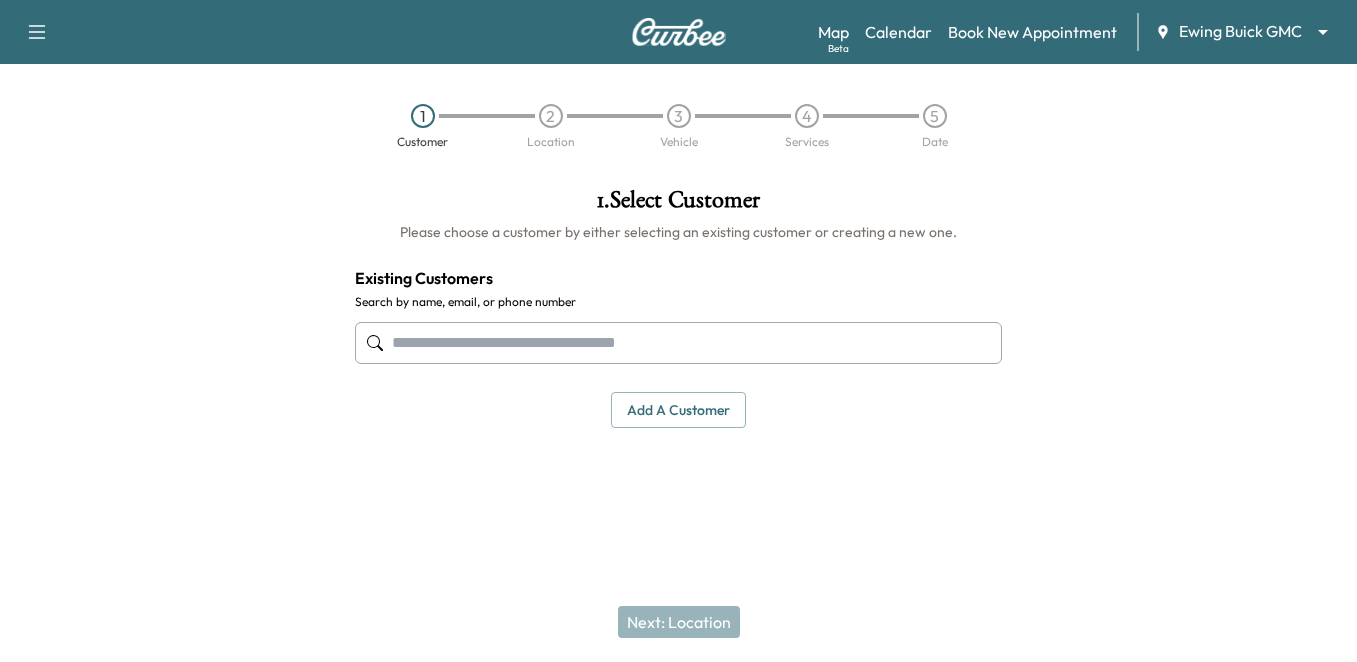click at bounding box center [1187, 337] 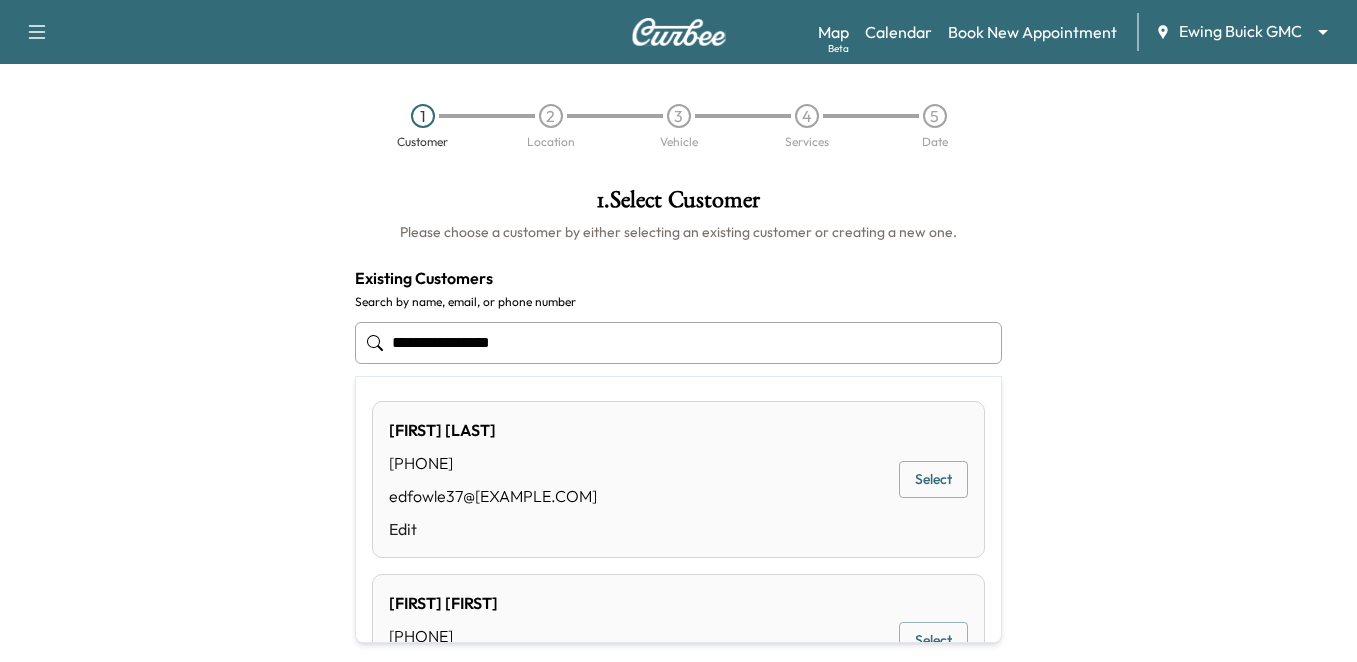 type on "**********" 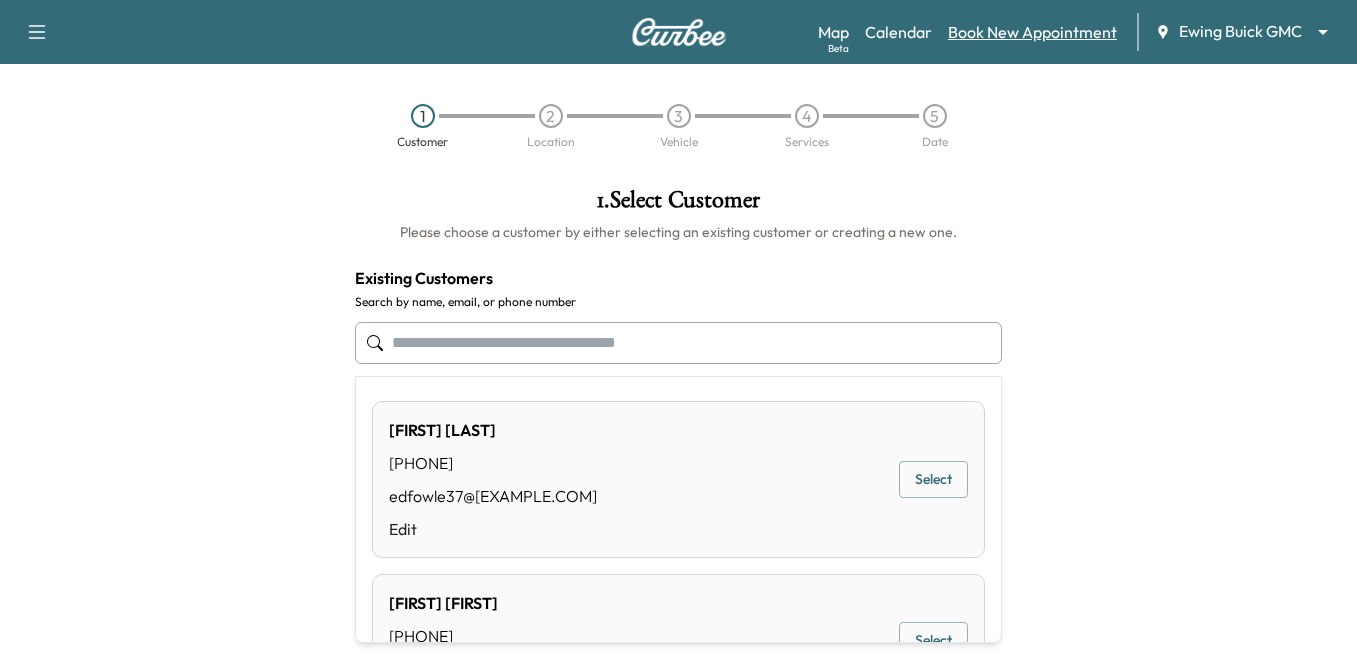 click on "Map Beta Calendar Book New Appointment Ewing Buick GMC ******** ​" at bounding box center (1079, 32) 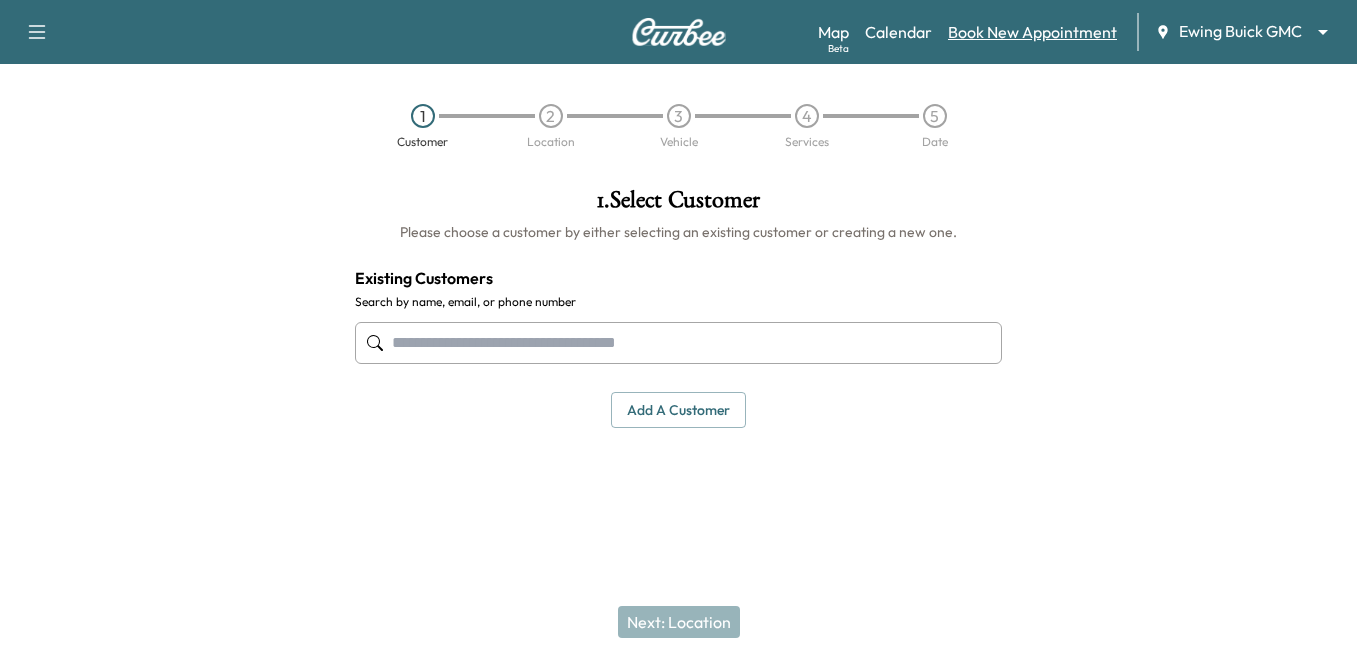 click on "Book New Appointment" at bounding box center (1032, 32) 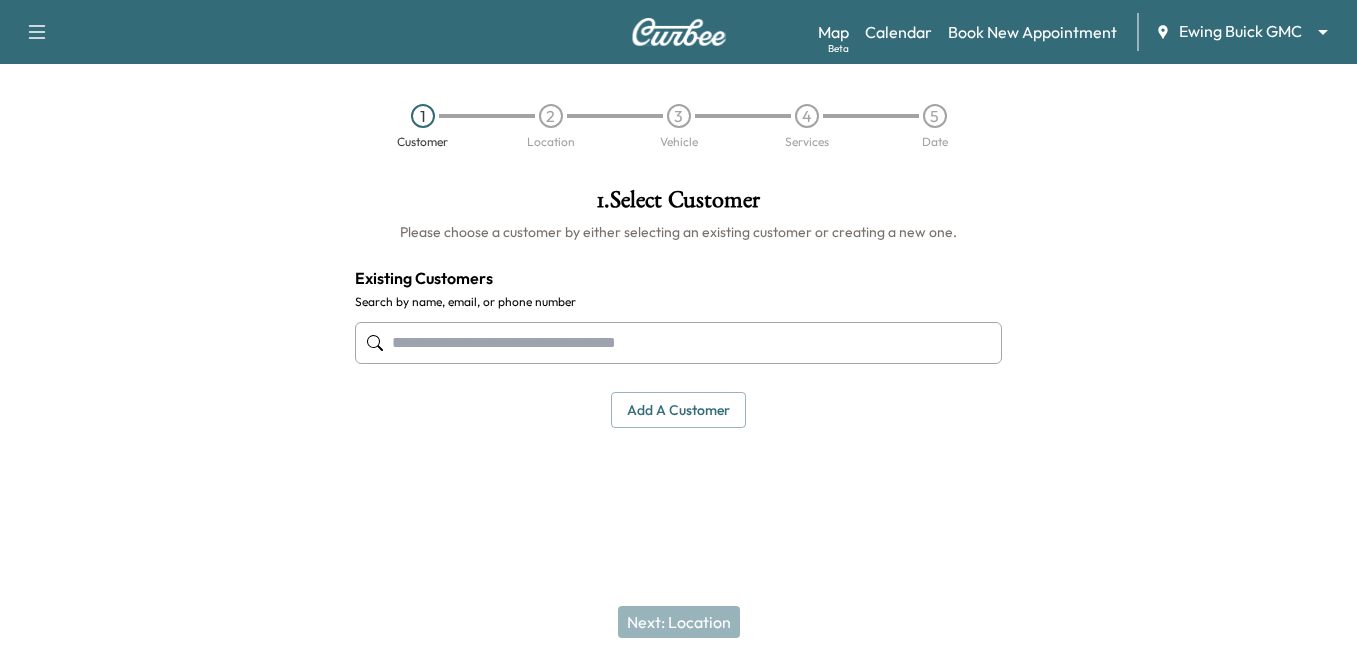 click on "Add a customer" at bounding box center [678, 410] 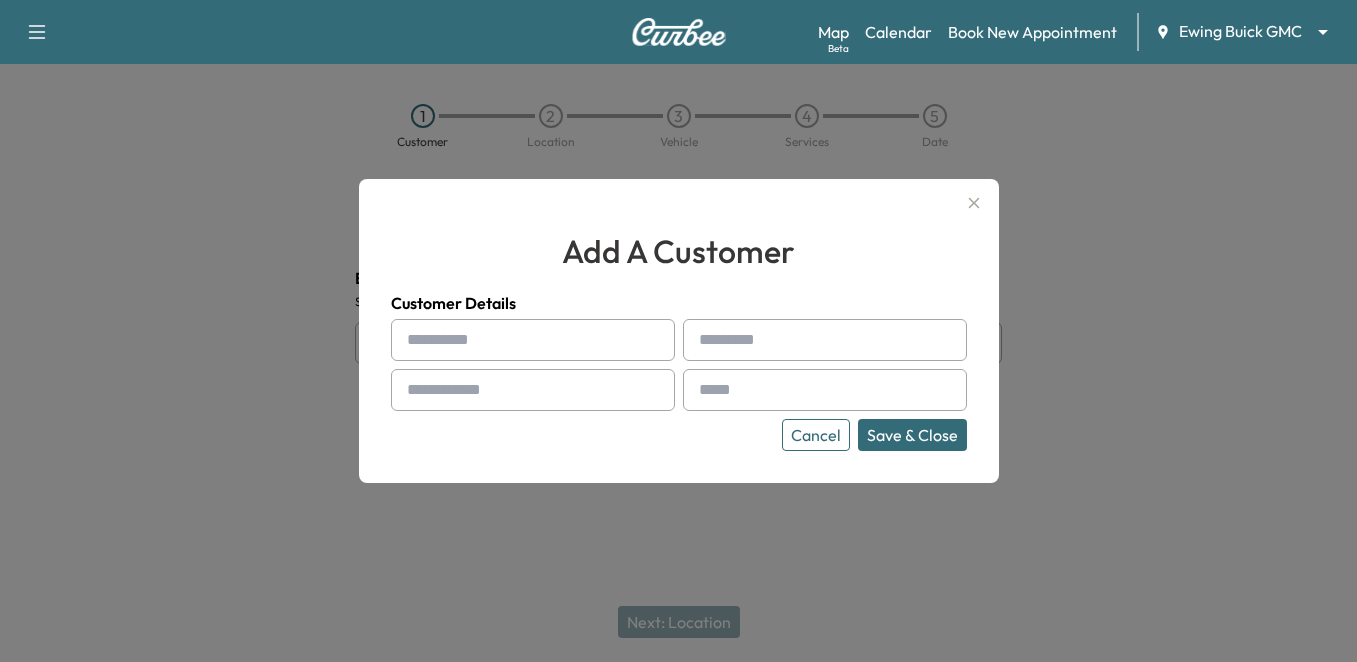 click at bounding box center (533, 340) 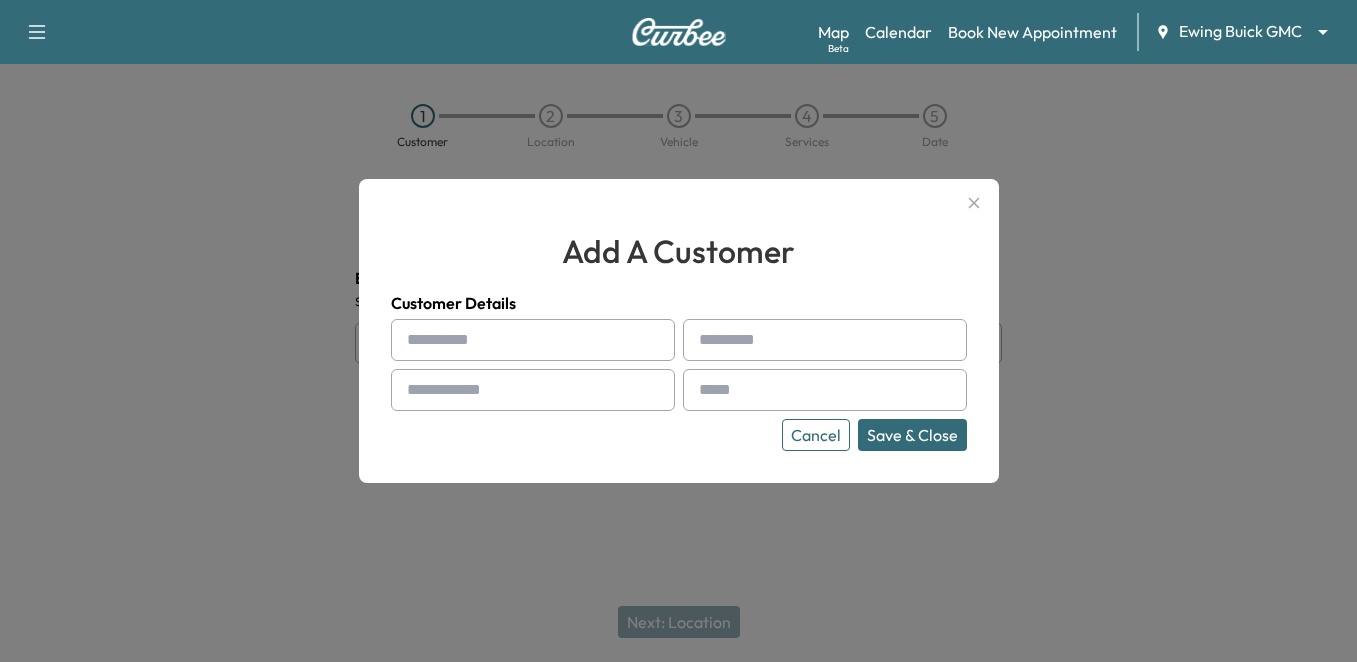 paste on "**********" 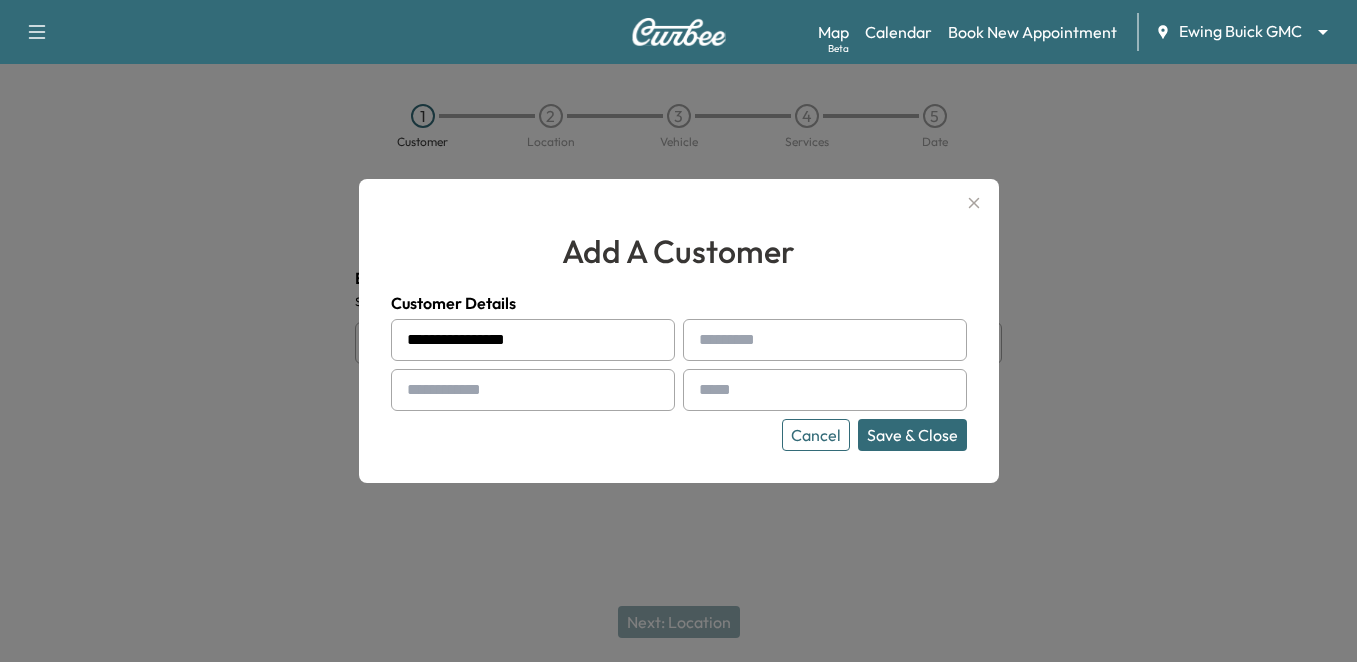 drag, startPoint x: 563, startPoint y: 346, endPoint x: 454, endPoint y: 346, distance: 109 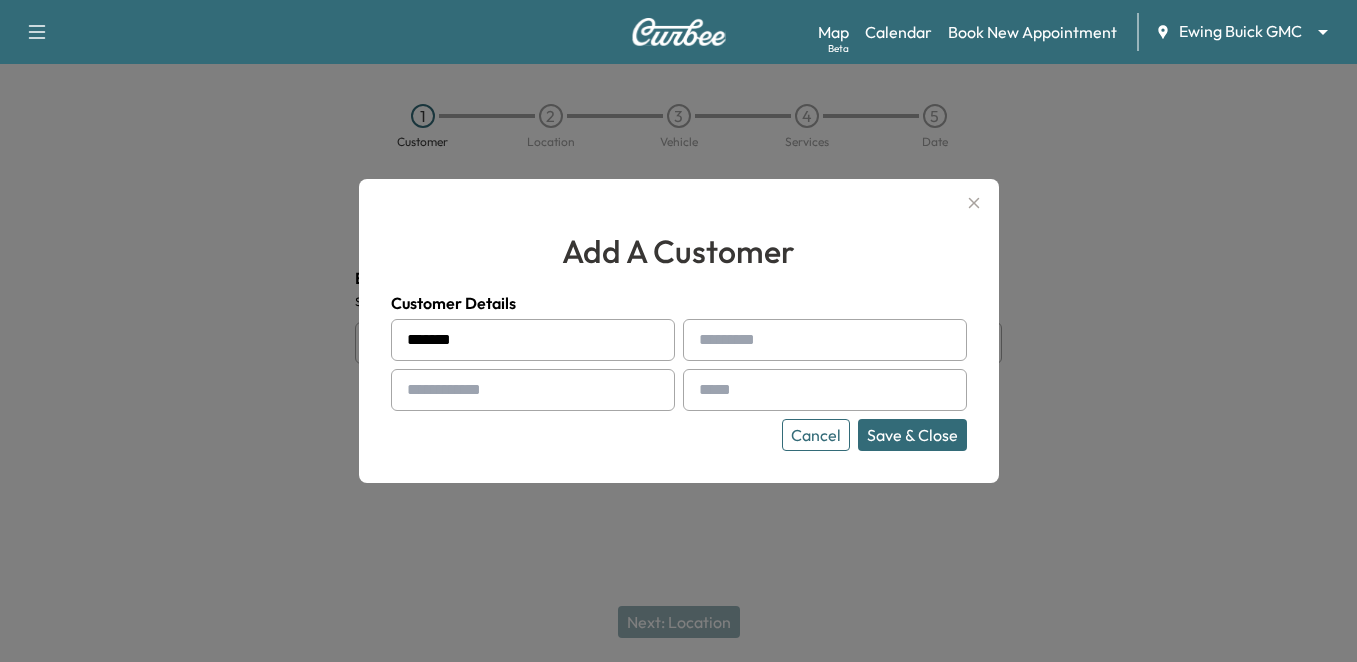 type on "******" 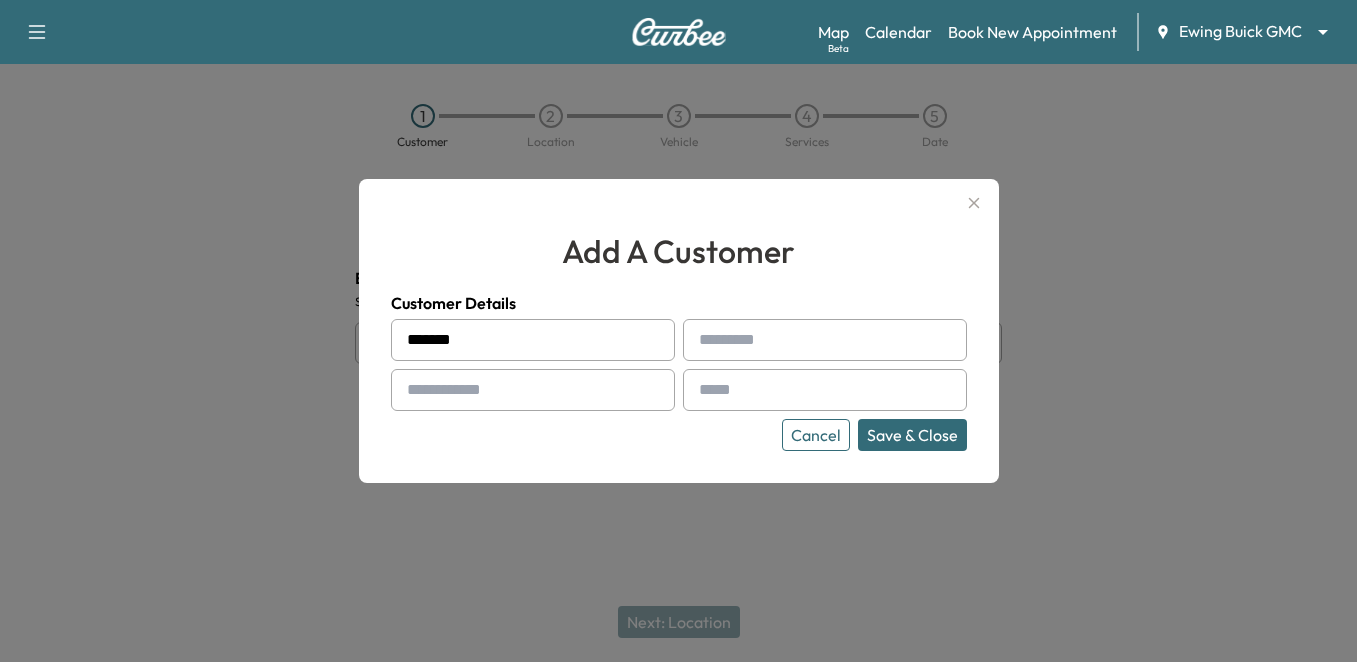 paste on "*********" 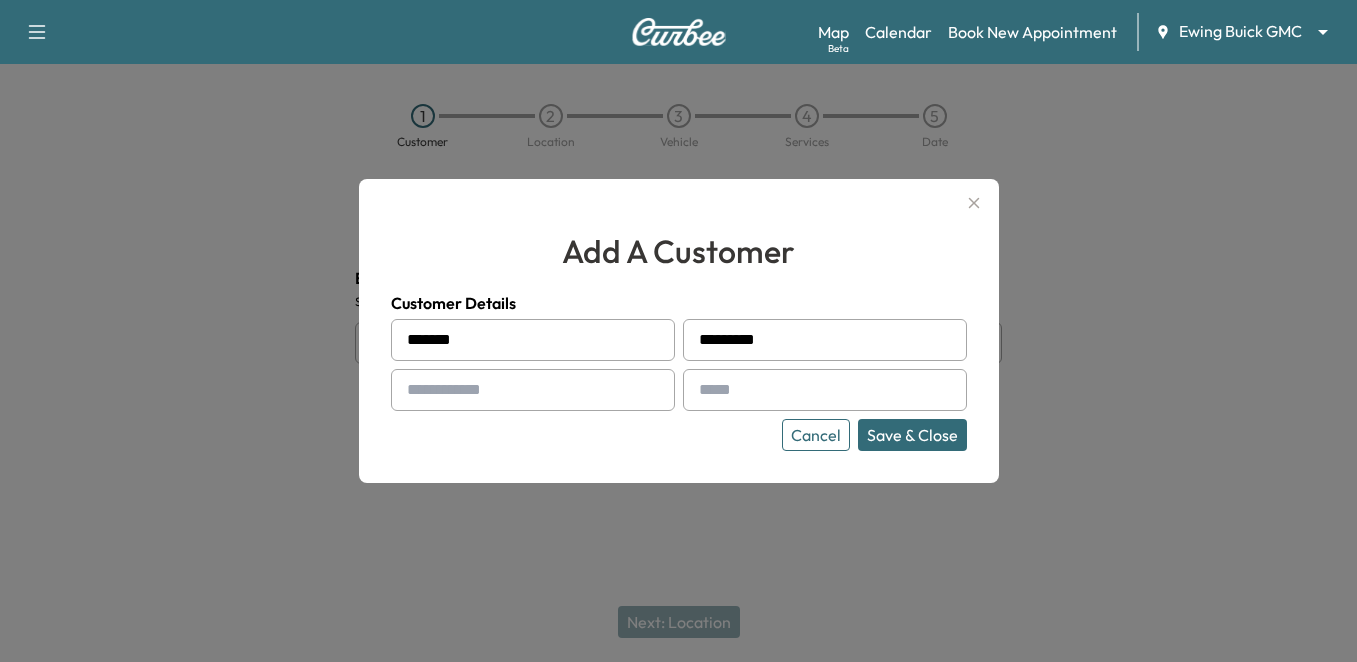 type on "*********" 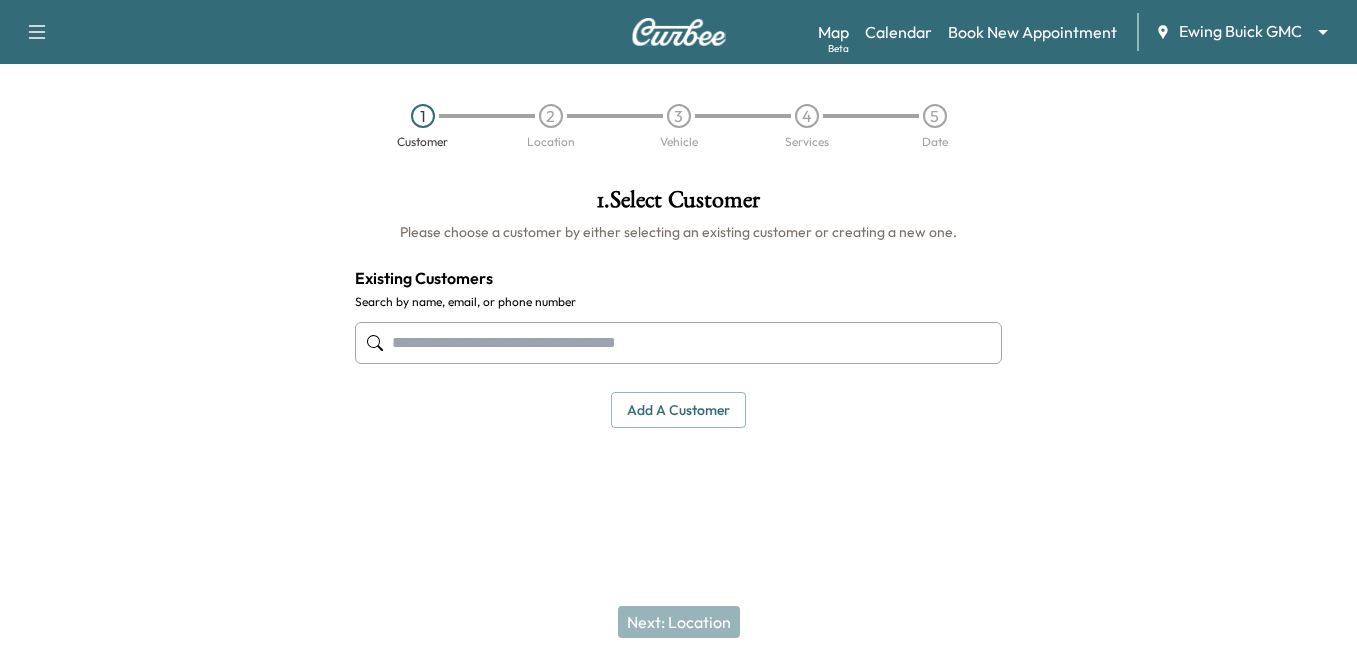 click on "Add a customer" at bounding box center (678, 410) 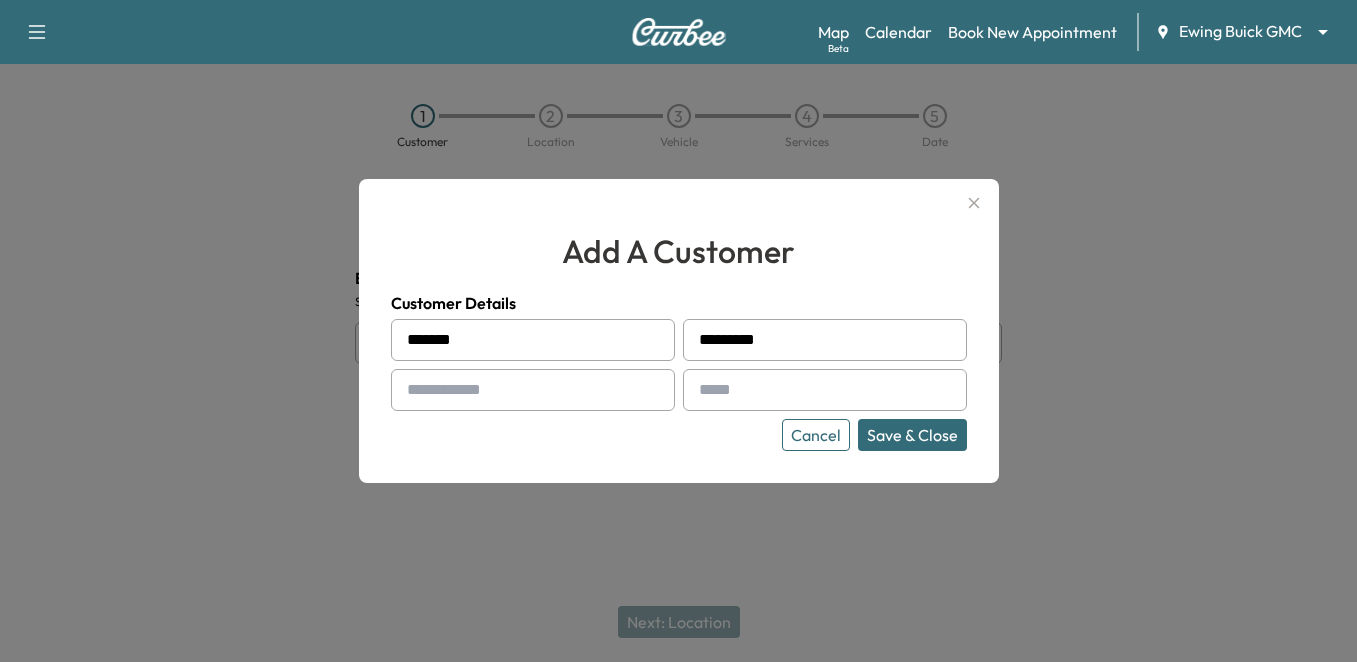 click on "****** ********* Cancel Save & Close" at bounding box center [679, 385] 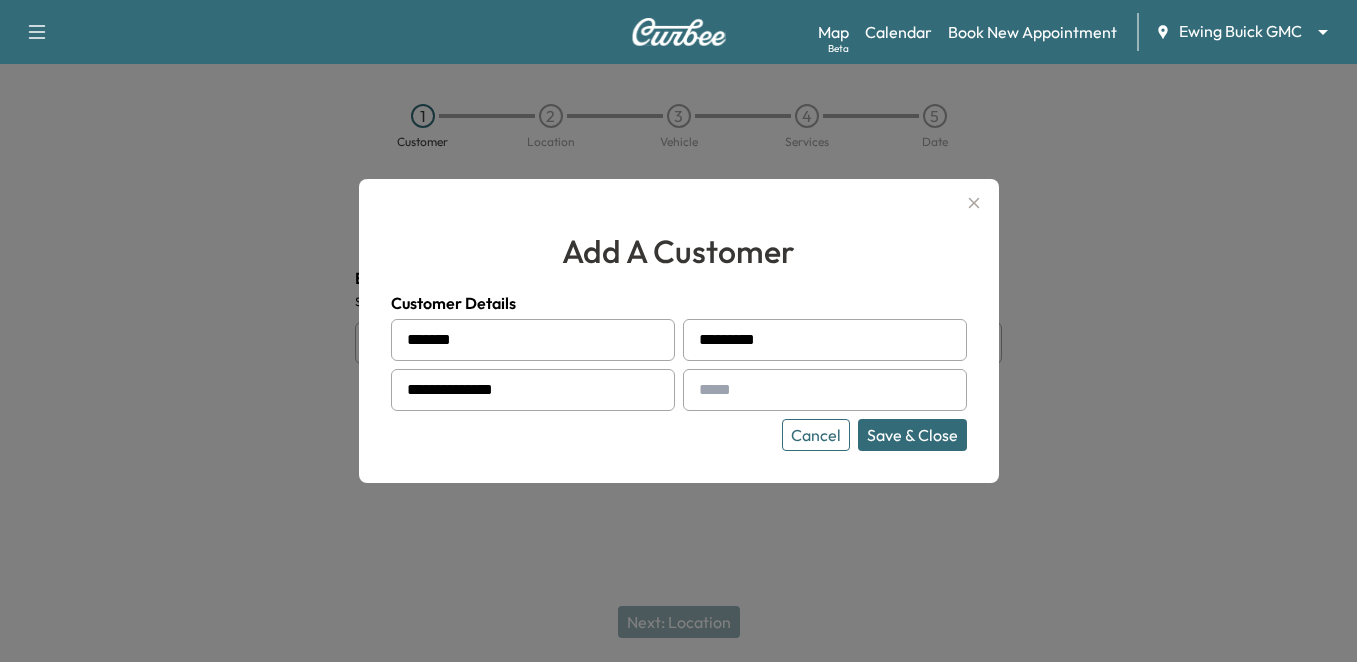 type on "**********" 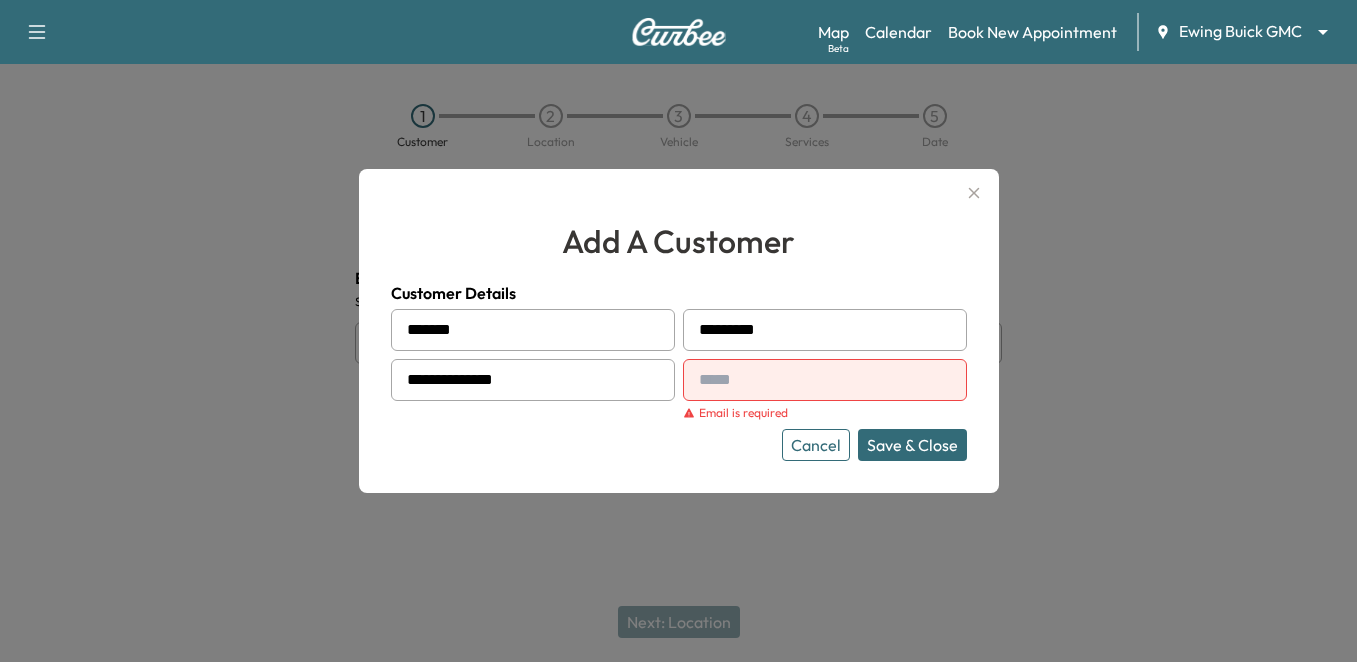 click at bounding box center [825, 380] 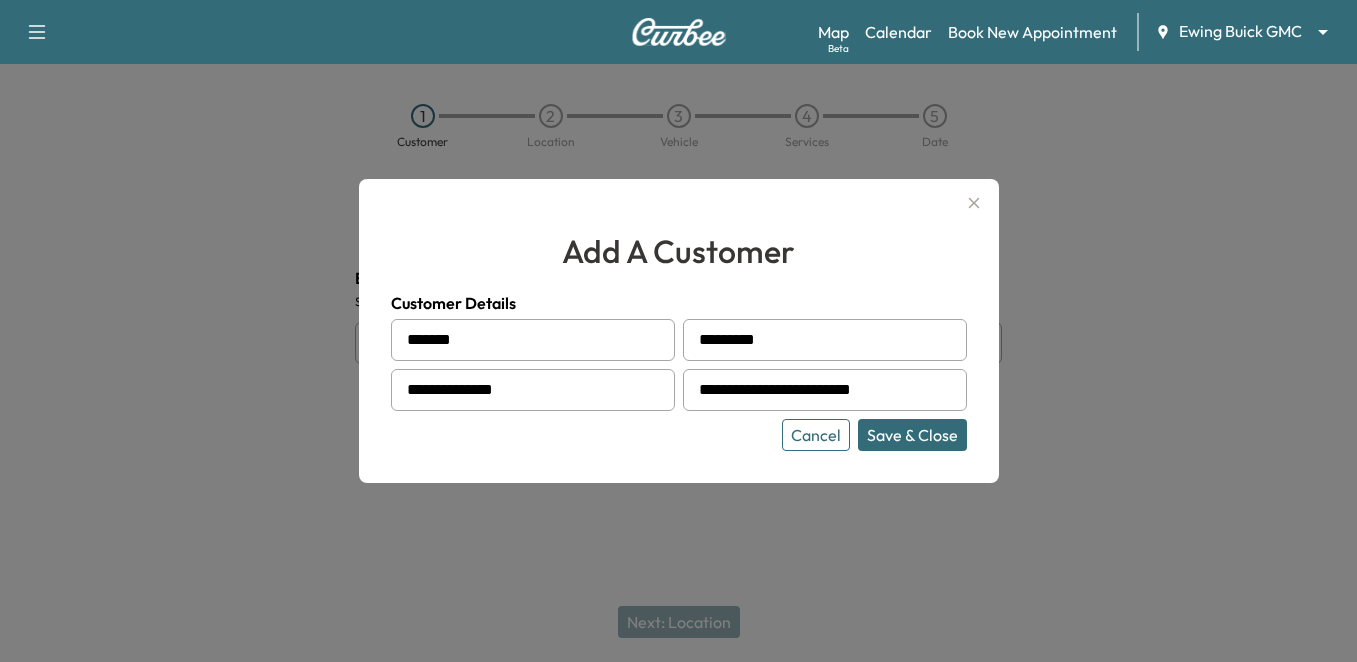 type on "**********" 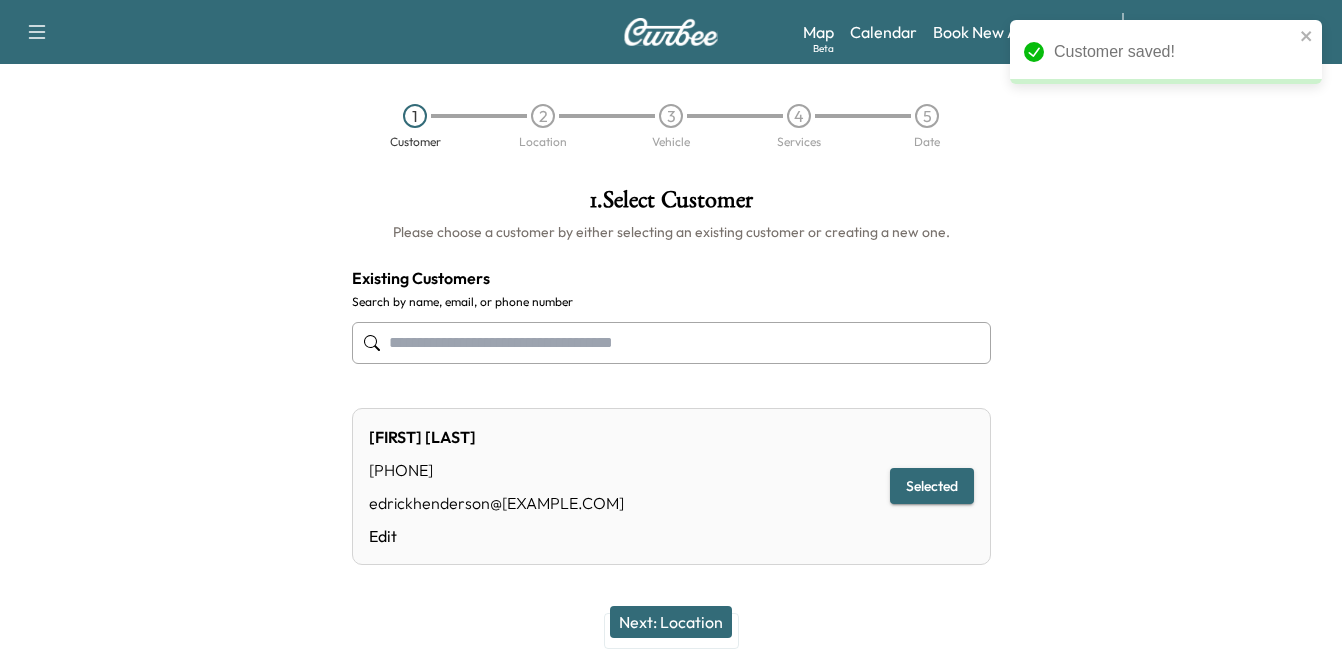 click on "Selected" at bounding box center [932, 486] 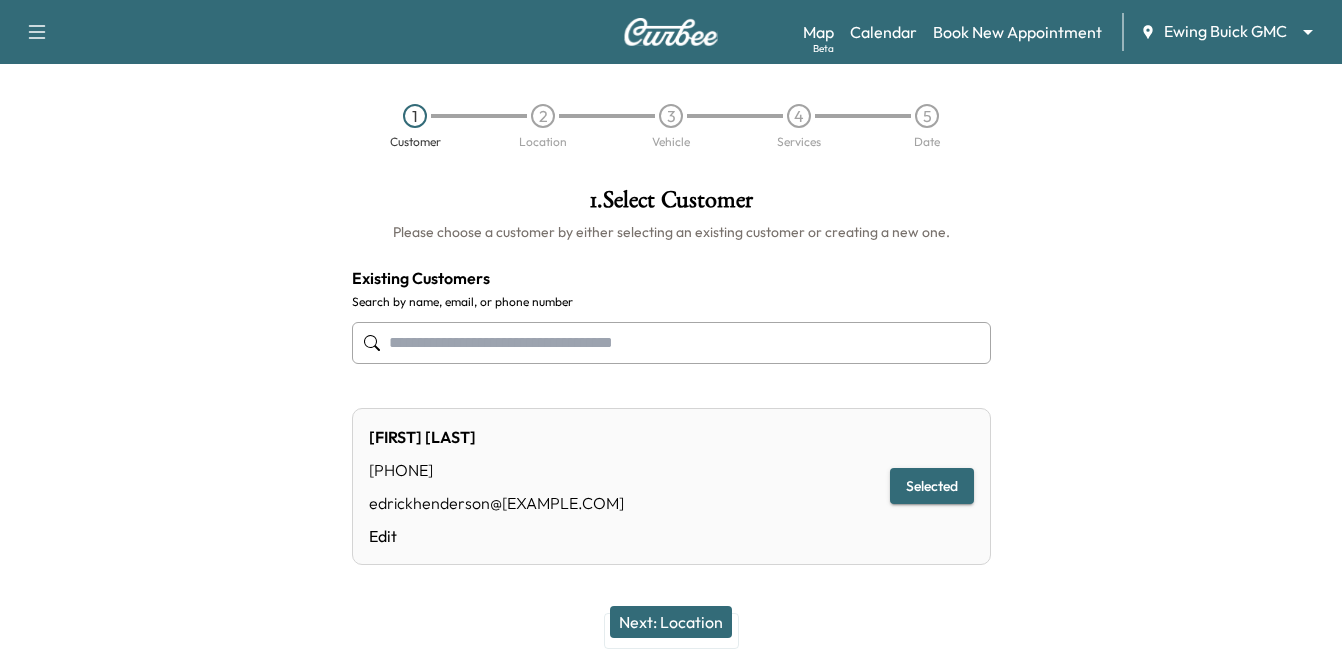 click on "Next: Location" at bounding box center (671, 622) 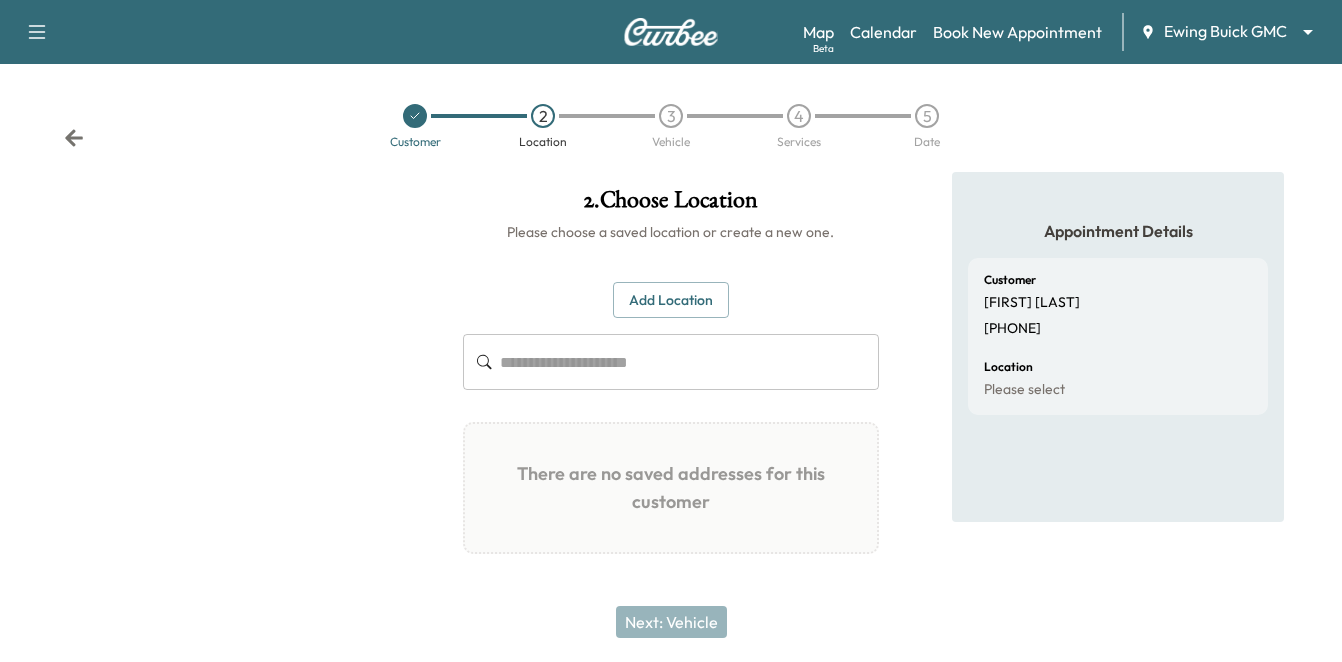 click at bounding box center (689, 362) 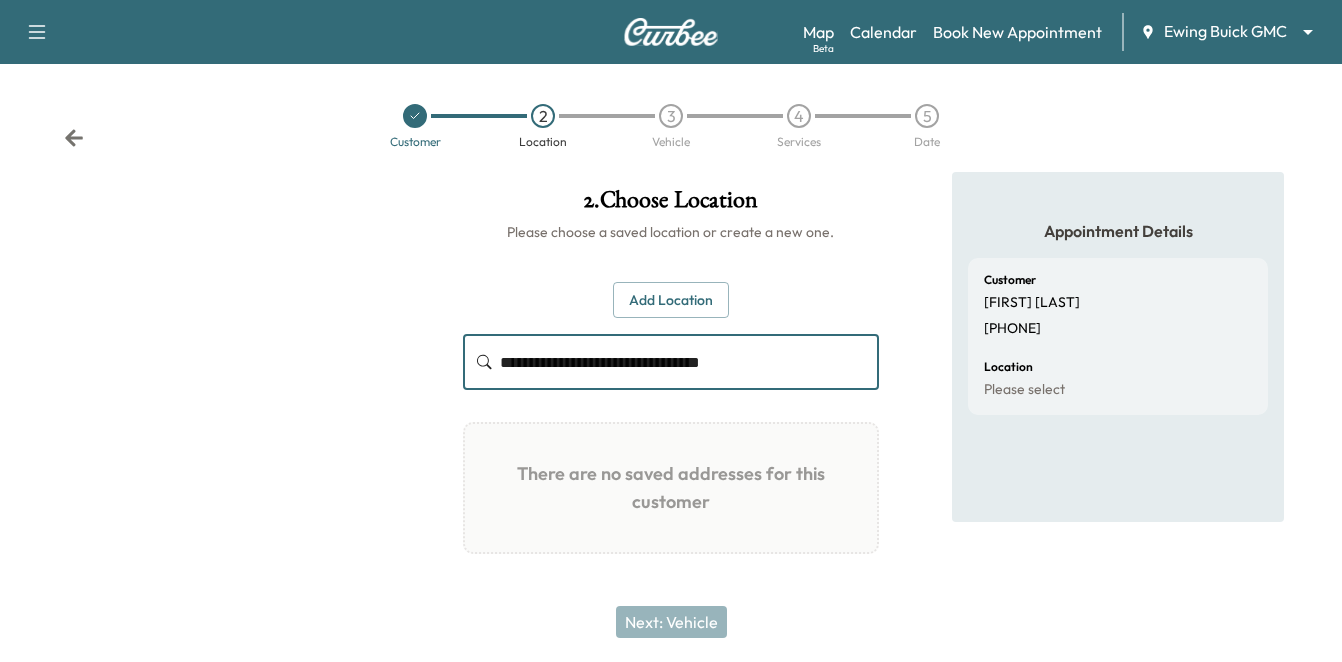 type on "**********" 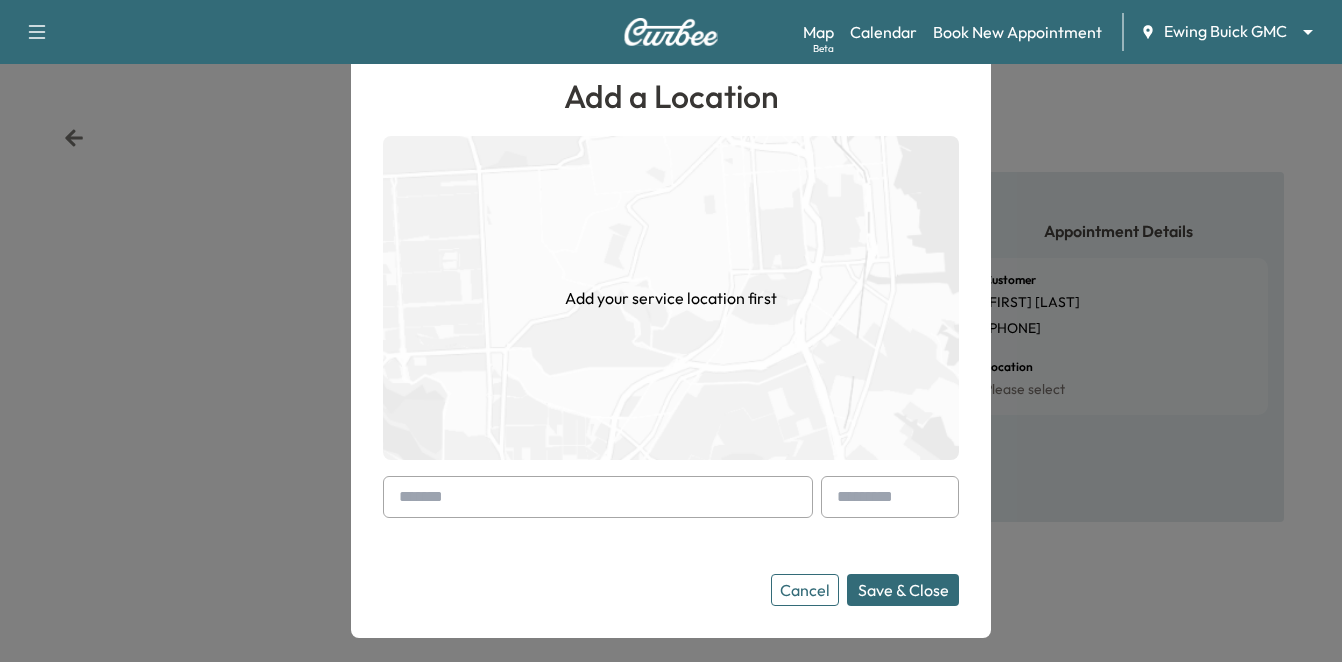 click at bounding box center (598, 497) 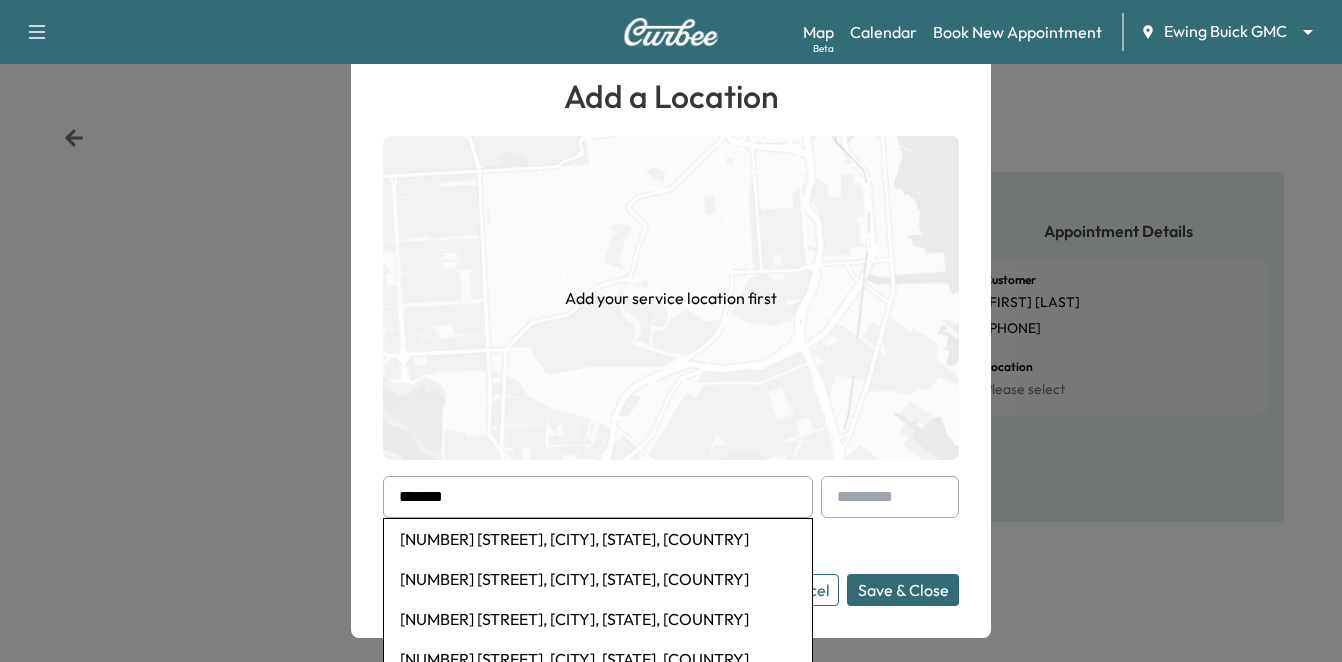 click on "[NUMBER] [STREET], [CITY], [STATE], [COUNTRY]" at bounding box center (598, 579) 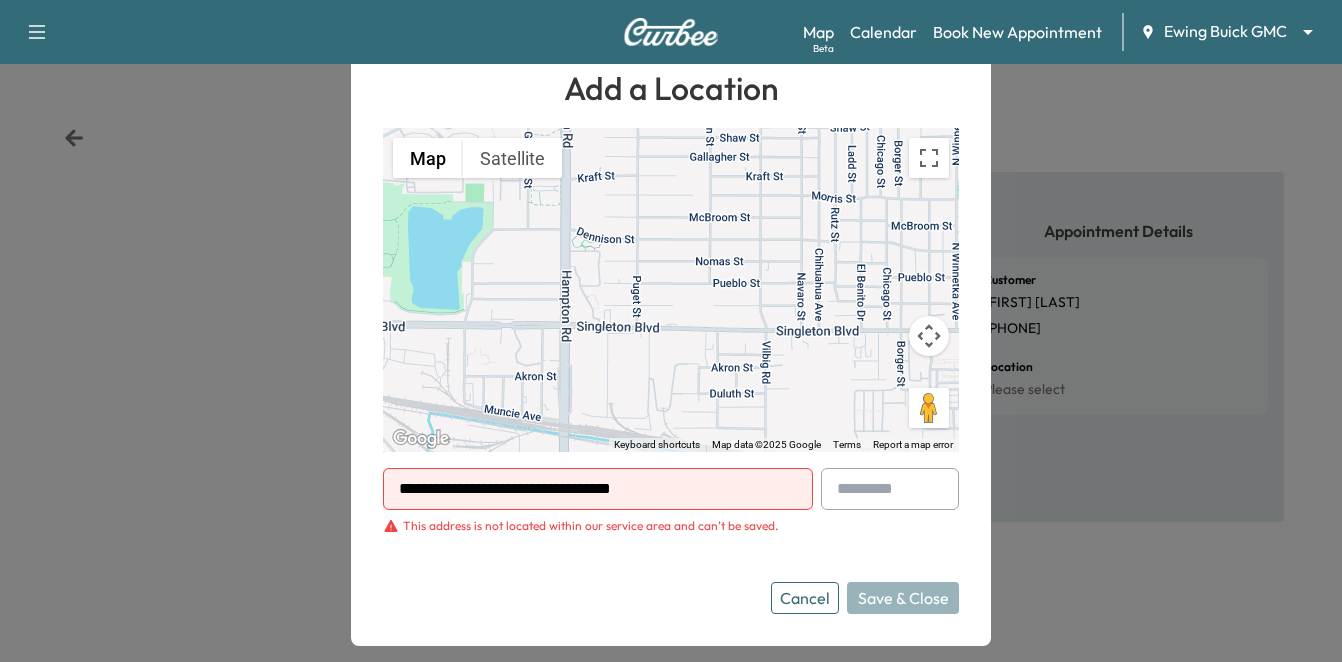click on "Cancel" at bounding box center (805, 598) 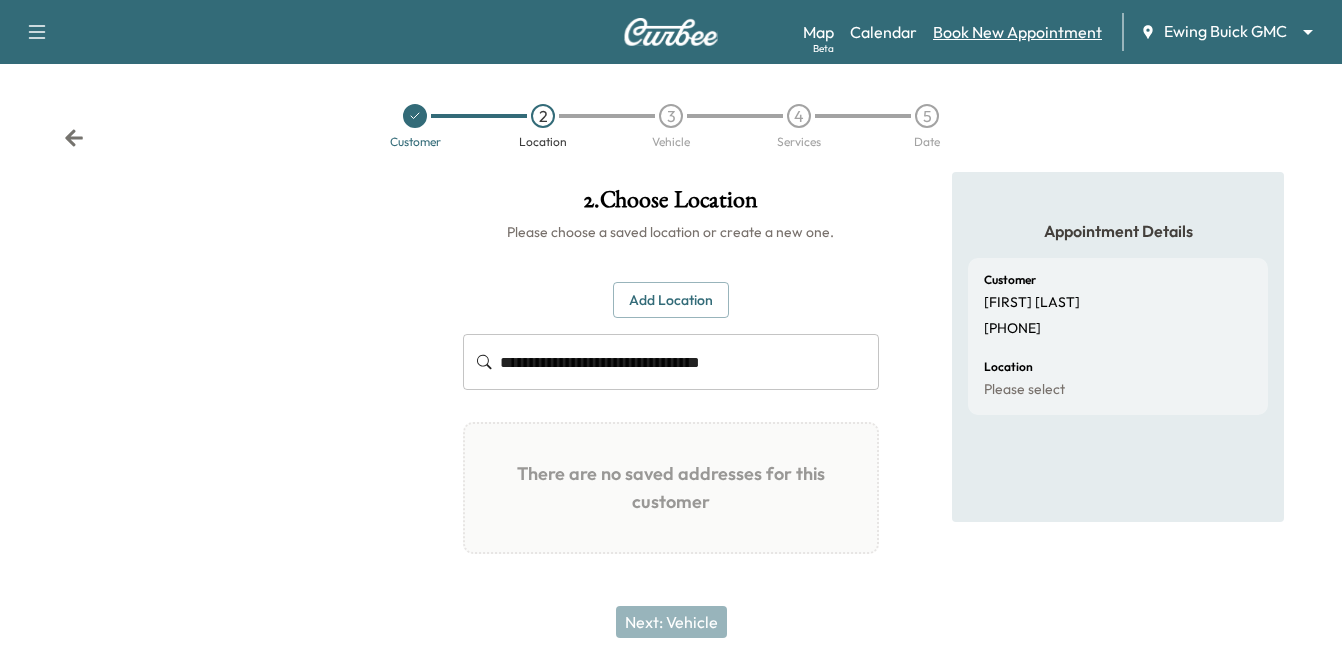 click on "Book New Appointment" at bounding box center [1017, 32] 